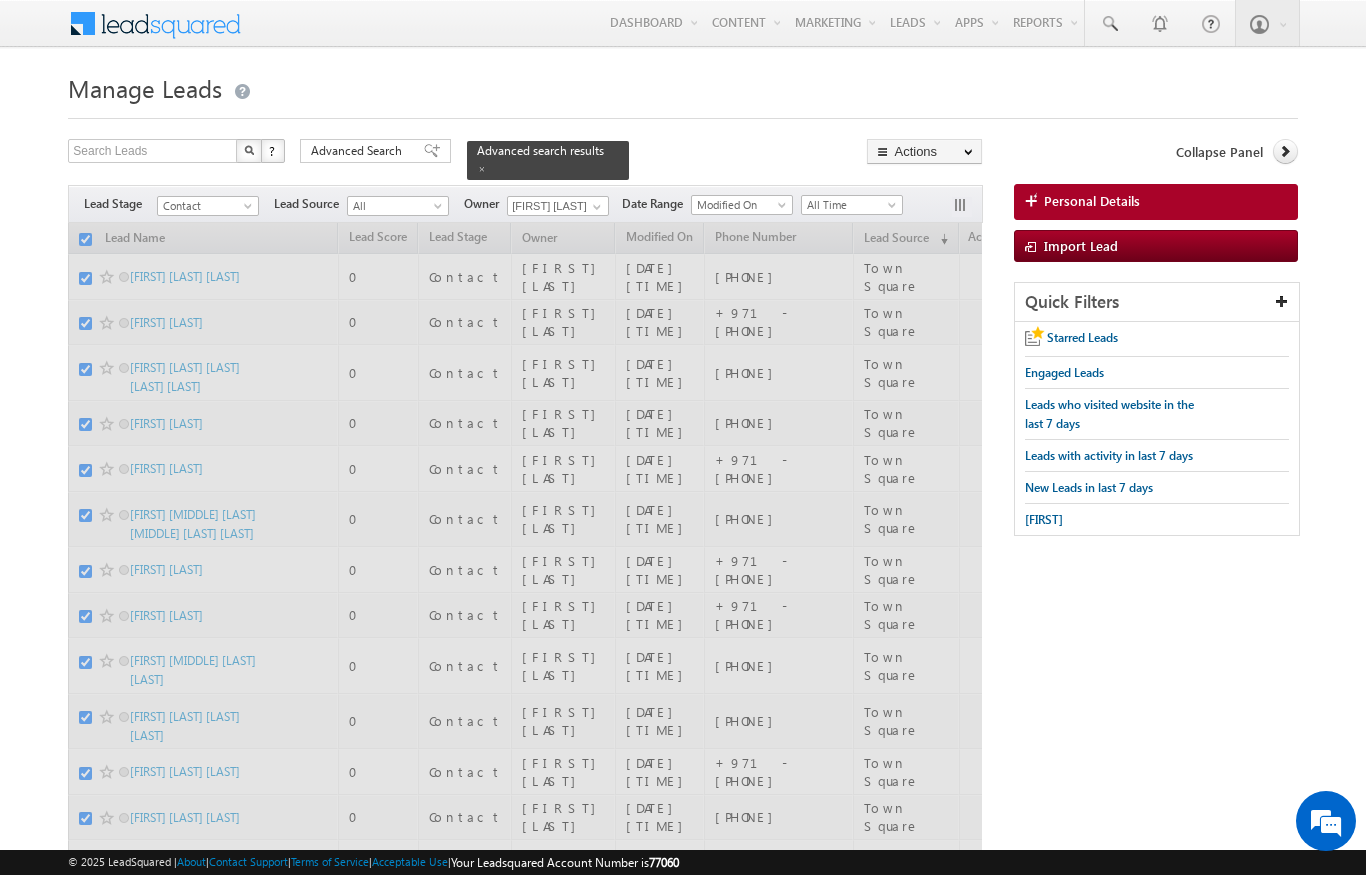scroll, scrollTop: 0, scrollLeft: 0, axis: both 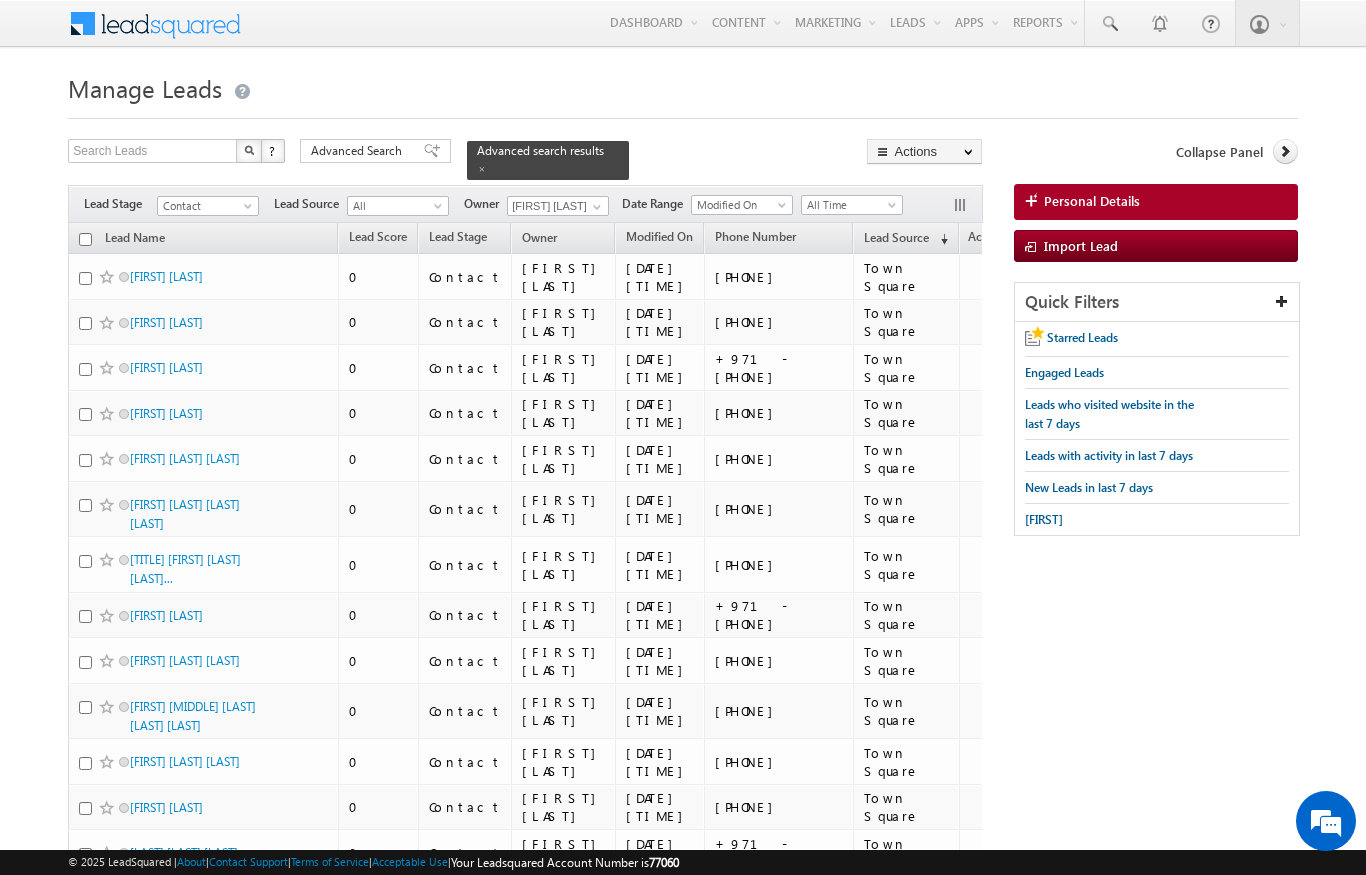 click at bounding box center [85, 239] 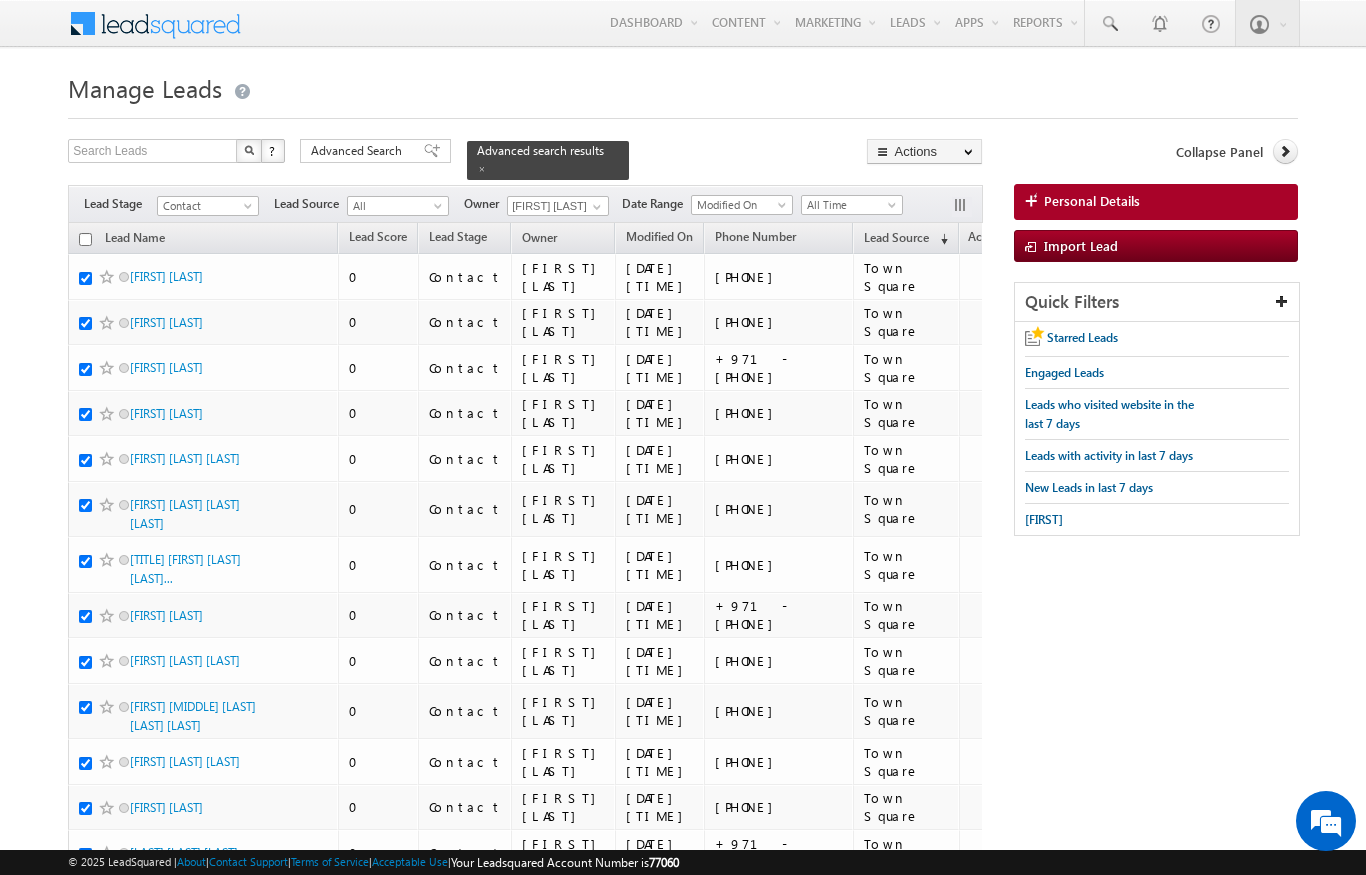 checkbox on "true" 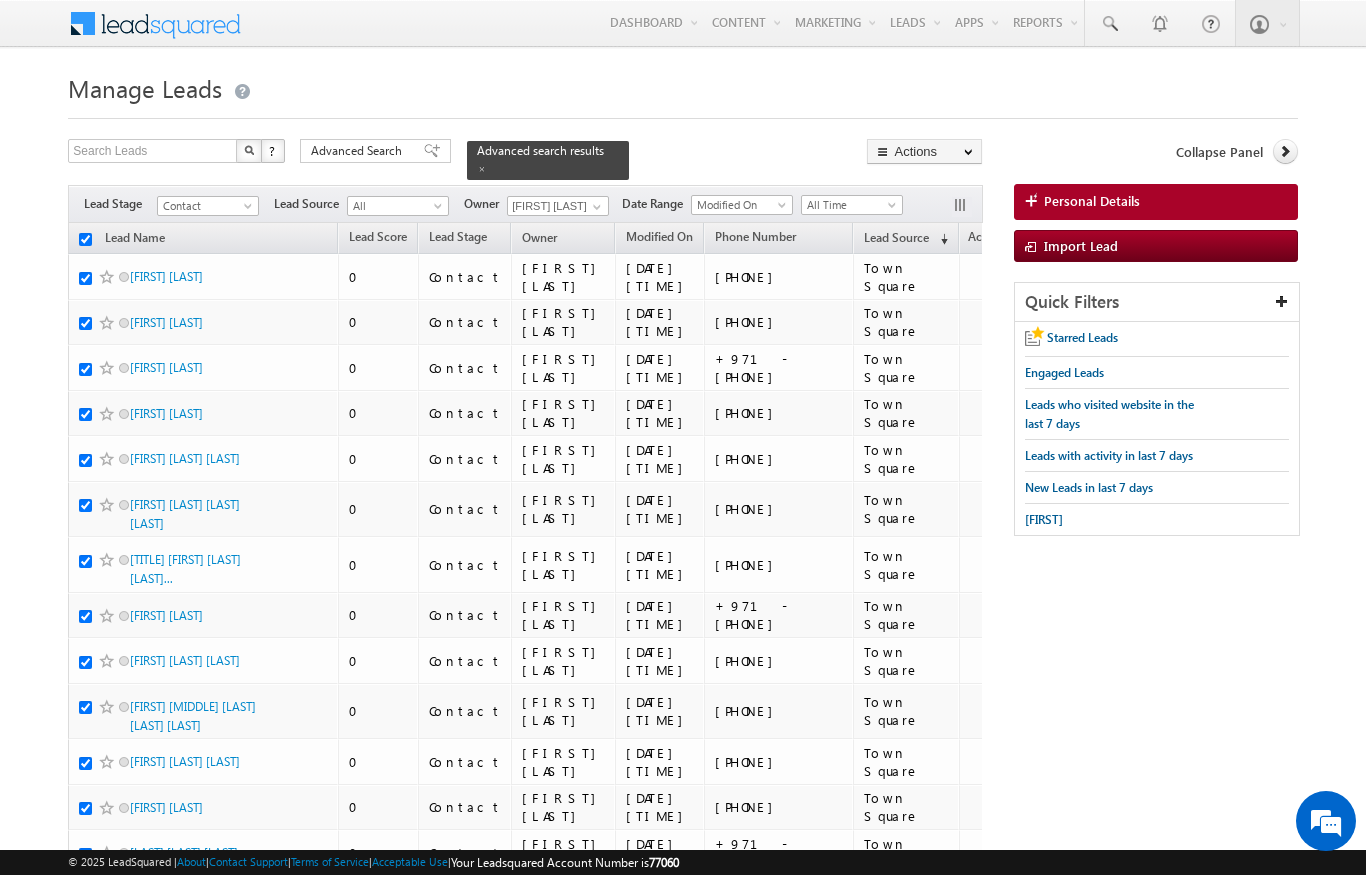 checkbox on "true" 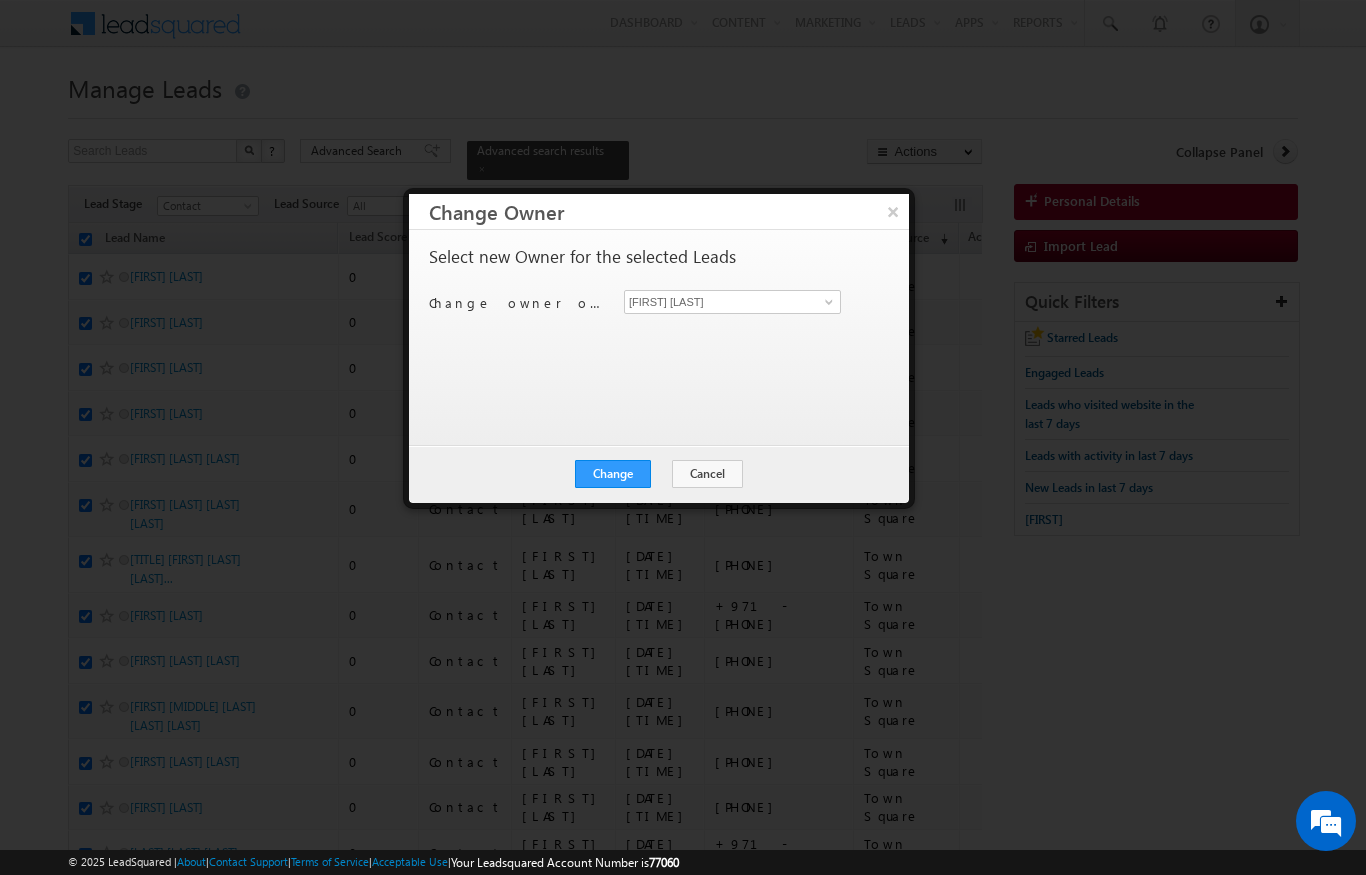 click on "[FIRST] [LAST]" at bounding box center [744, 302] 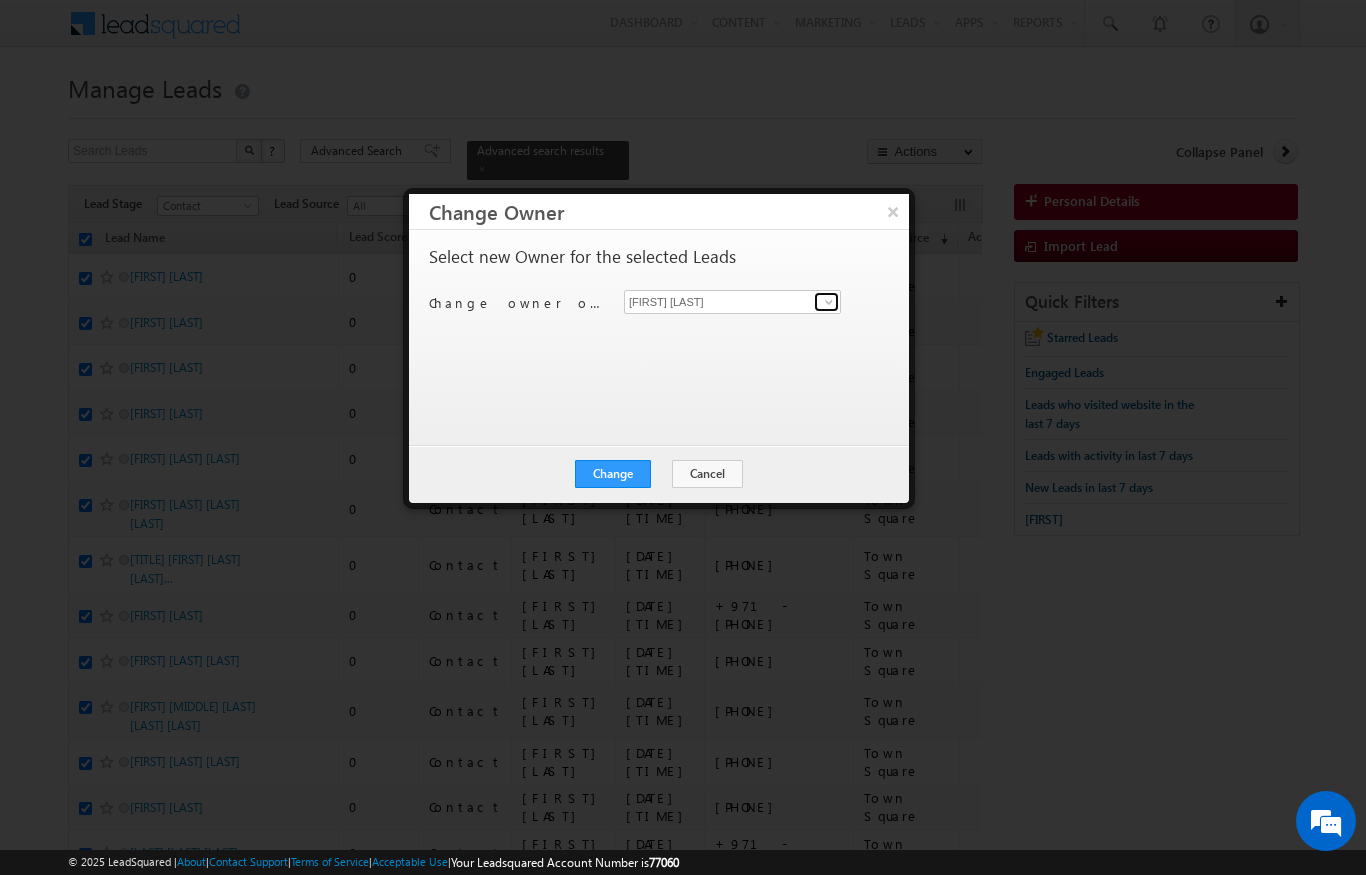 click at bounding box center (829, 302) 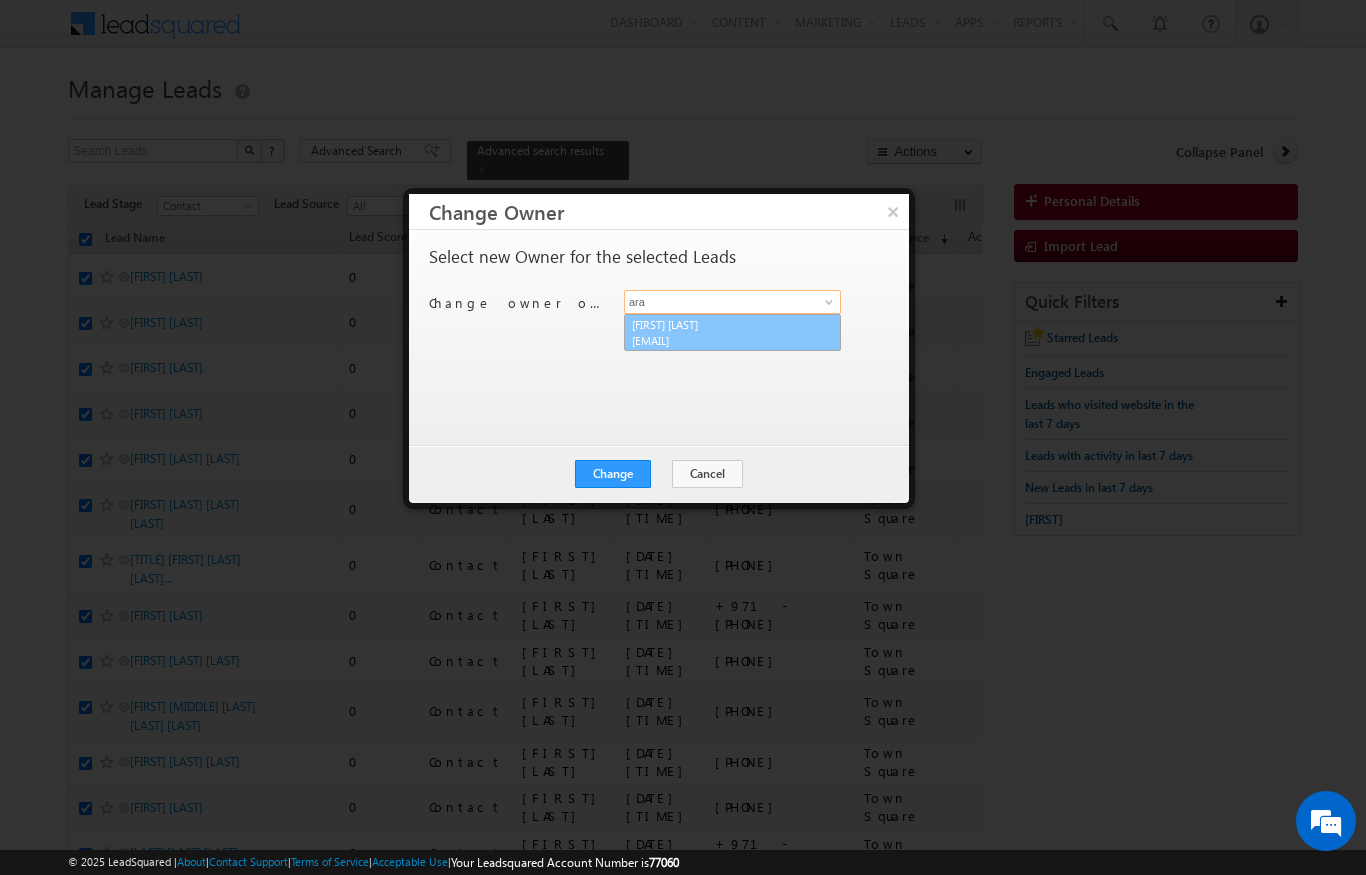 click on "[EMAIL]" at bounding box center (722, 340) 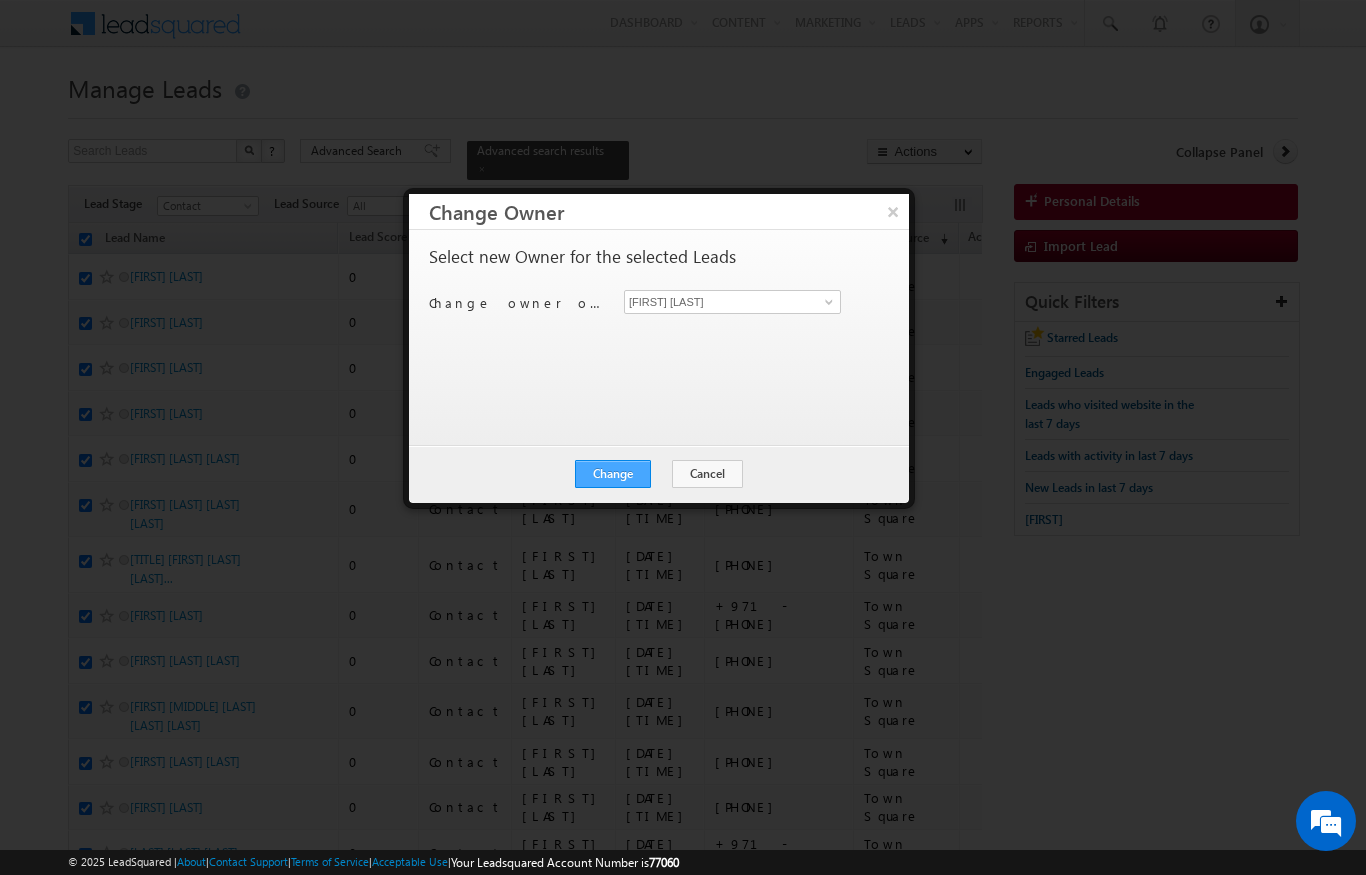 click on "Change" at bounding box center (613, 474) 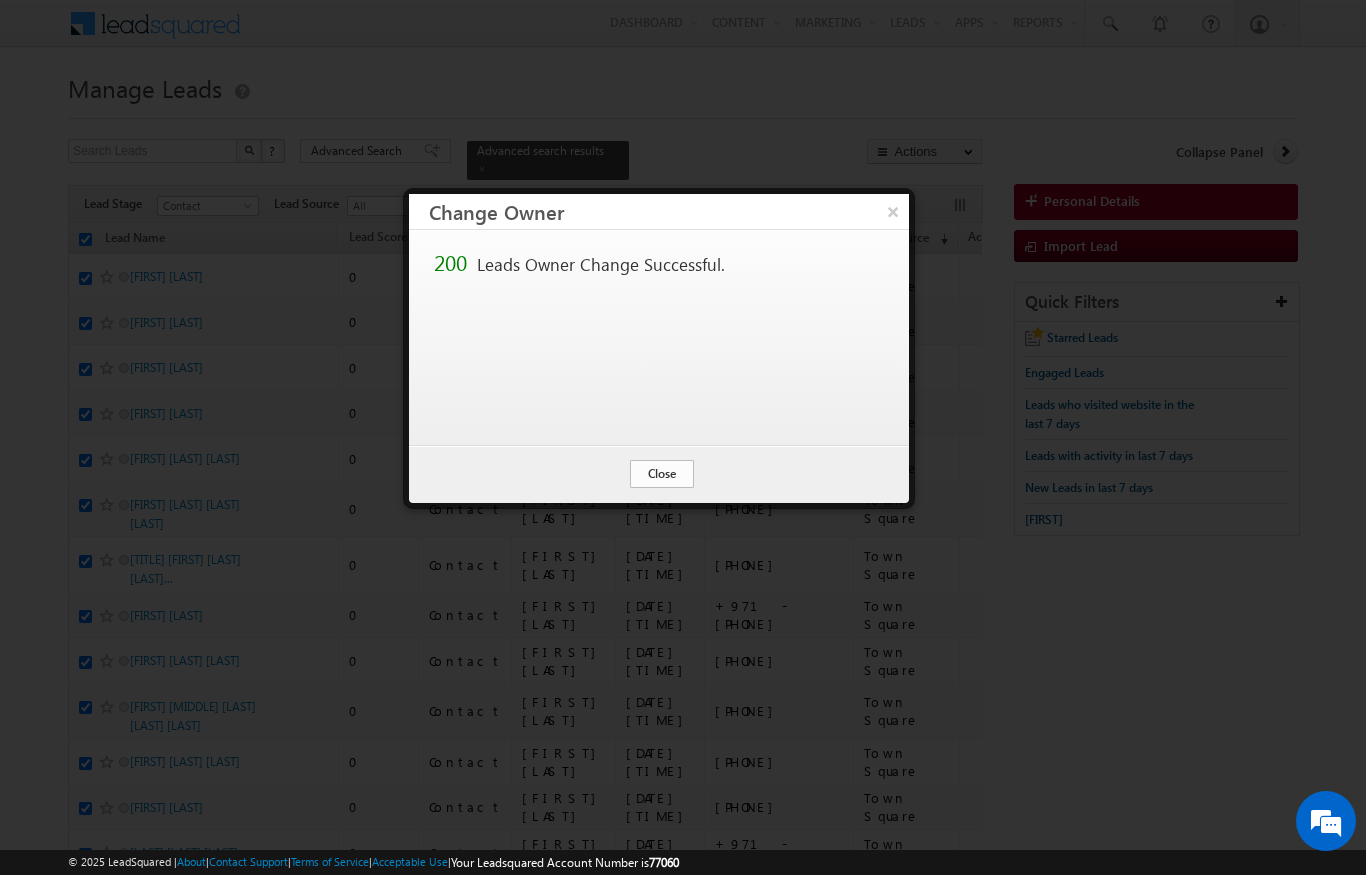 click on "Close" at bounding box center [662, 474] 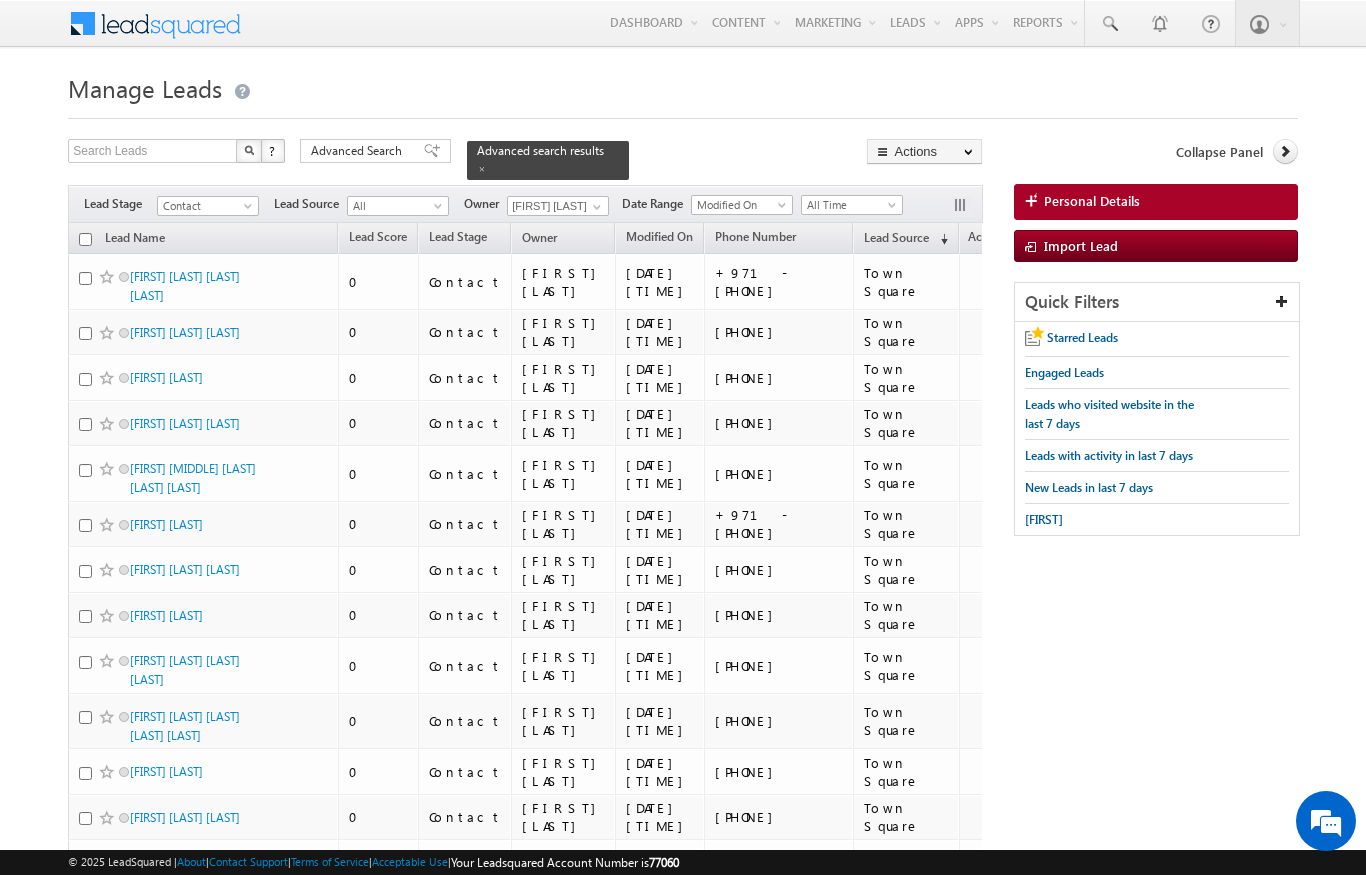 scroll, scrollTop: 0, scrollLeft: 0, axis: both 